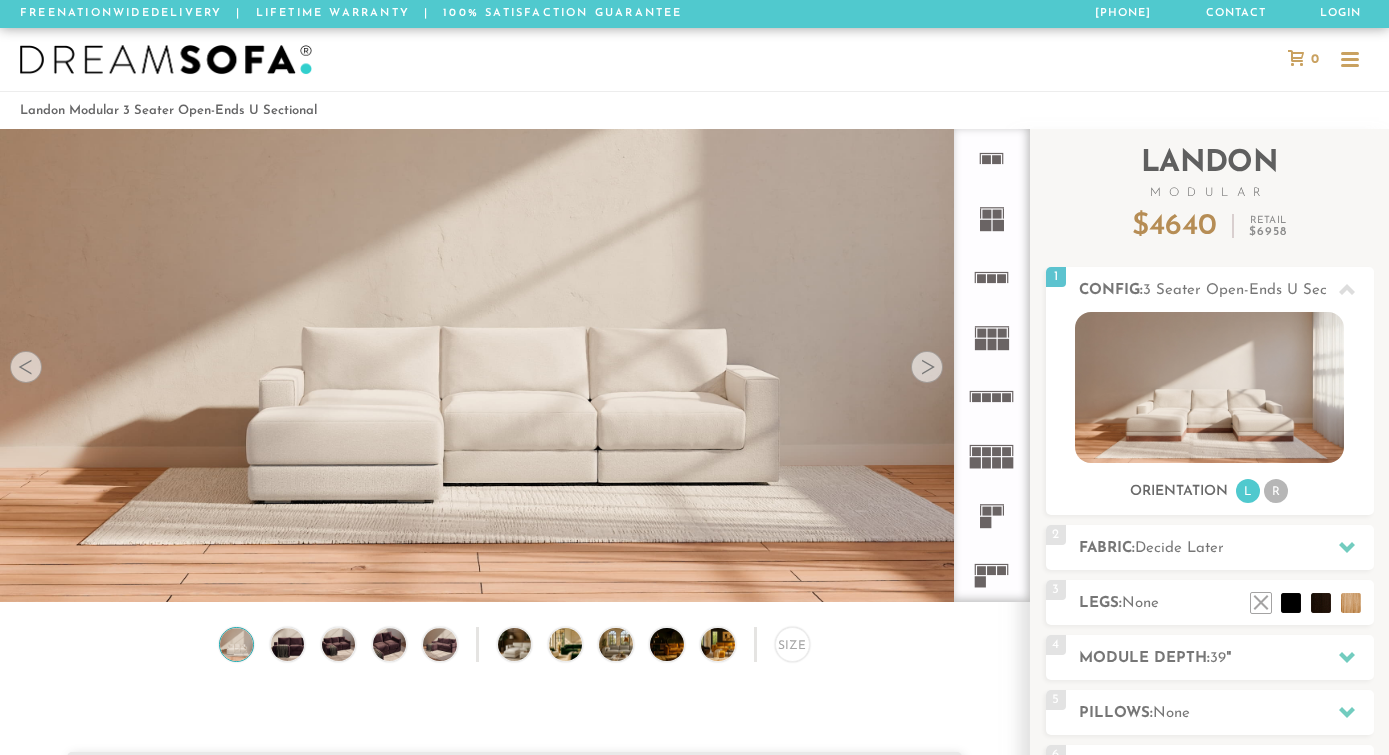 scroll, scrollTop: 0, scrollLeft: 0, axis: both 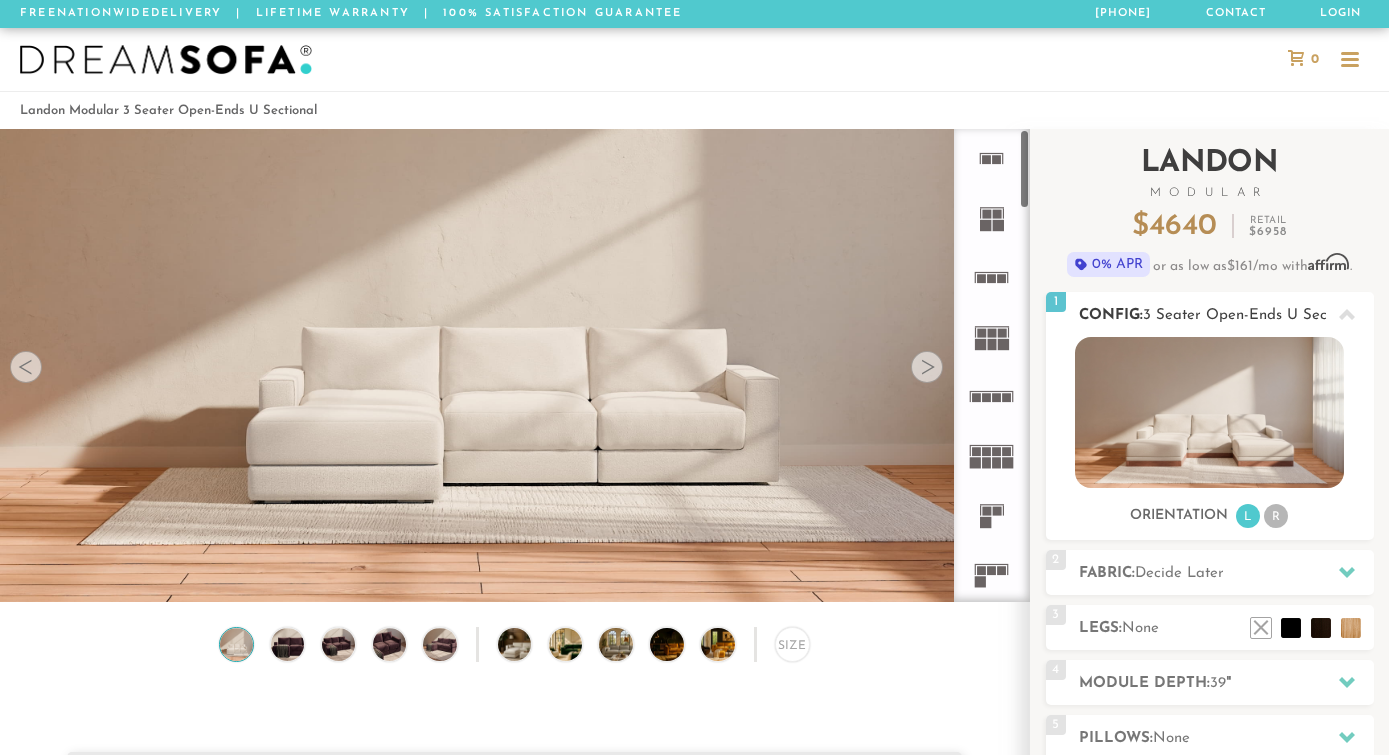 click at bounding box center (1209, 412) 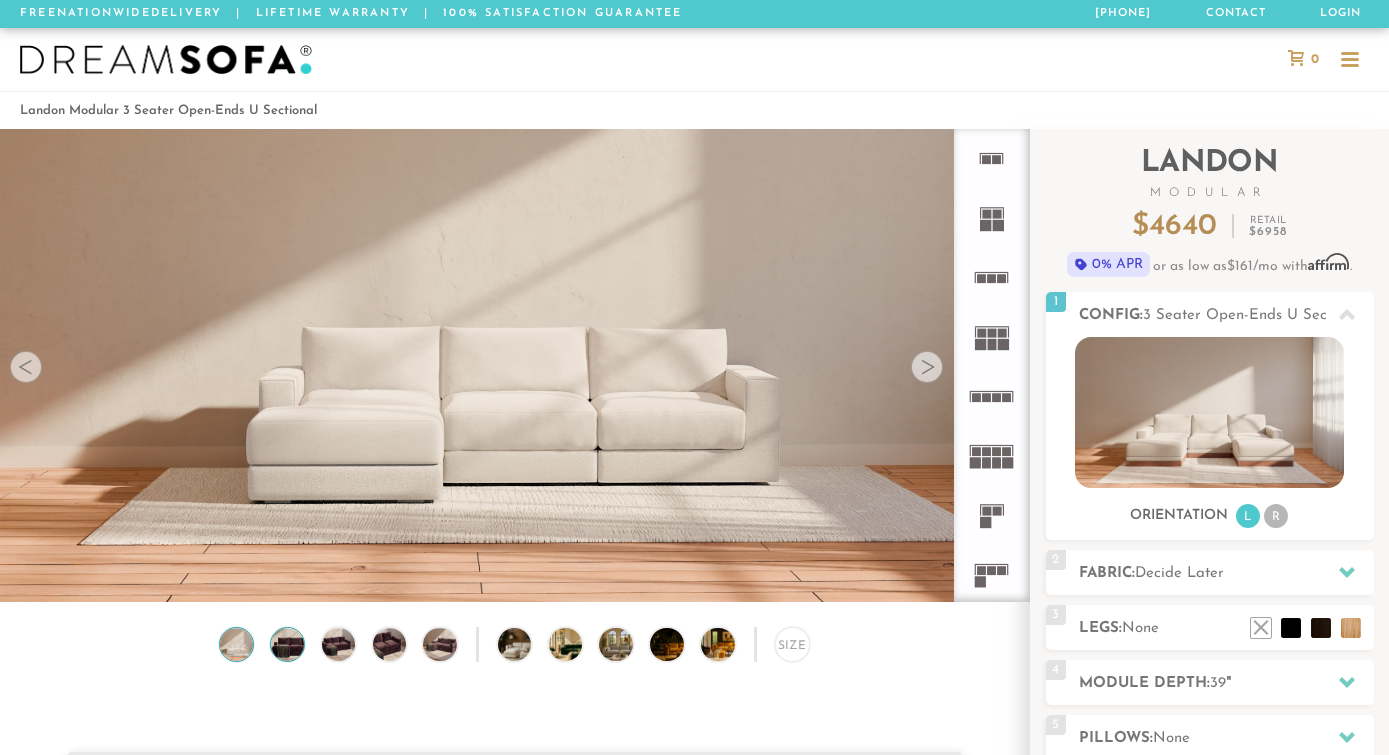 click at bounding box center [288, 644] 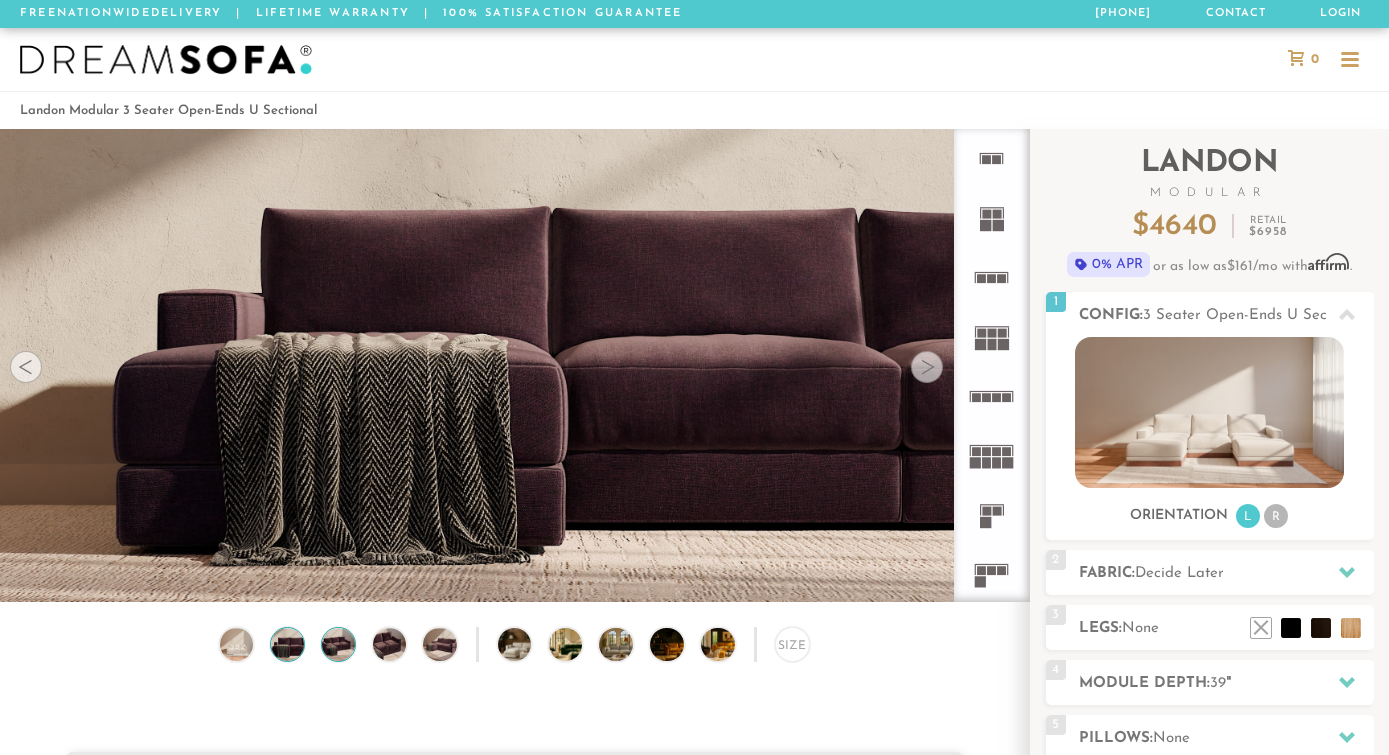 click at bounding box center [338, 644] 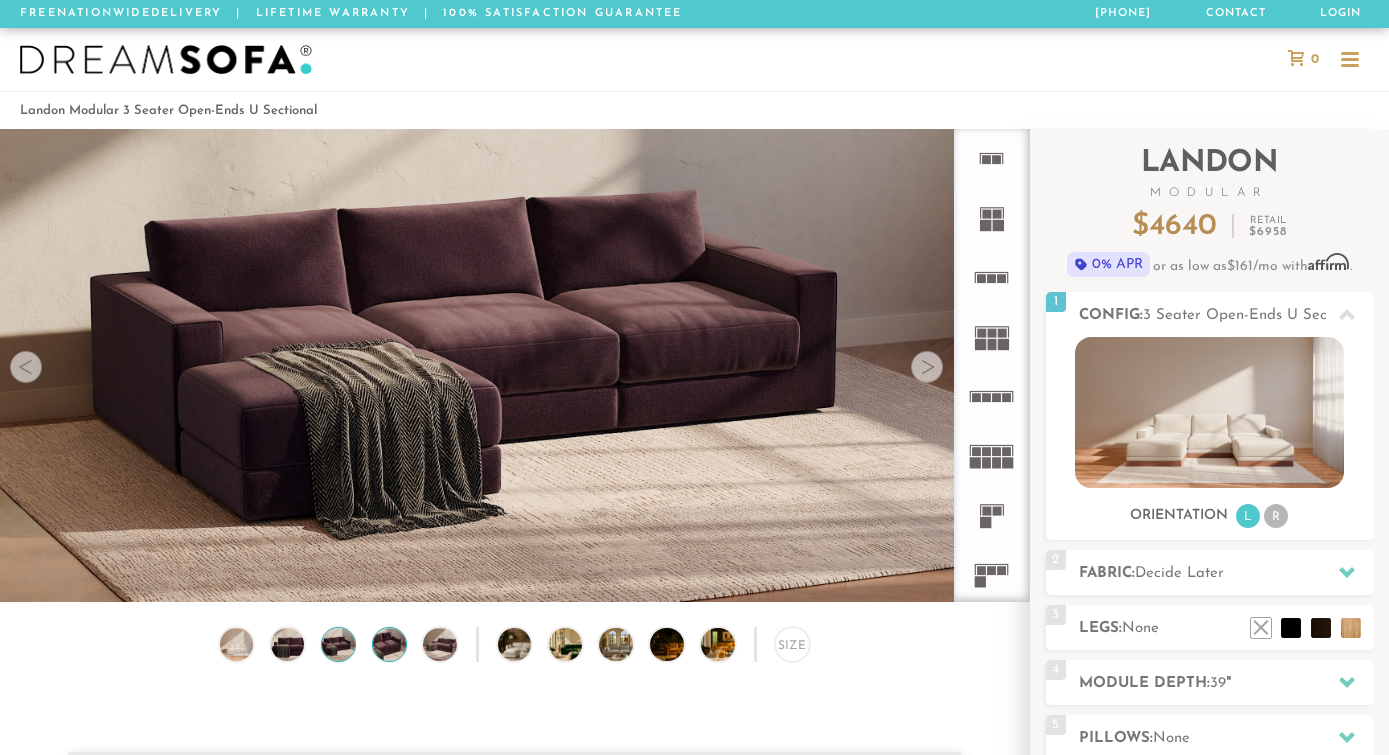 click at bounding box center (389, 644) 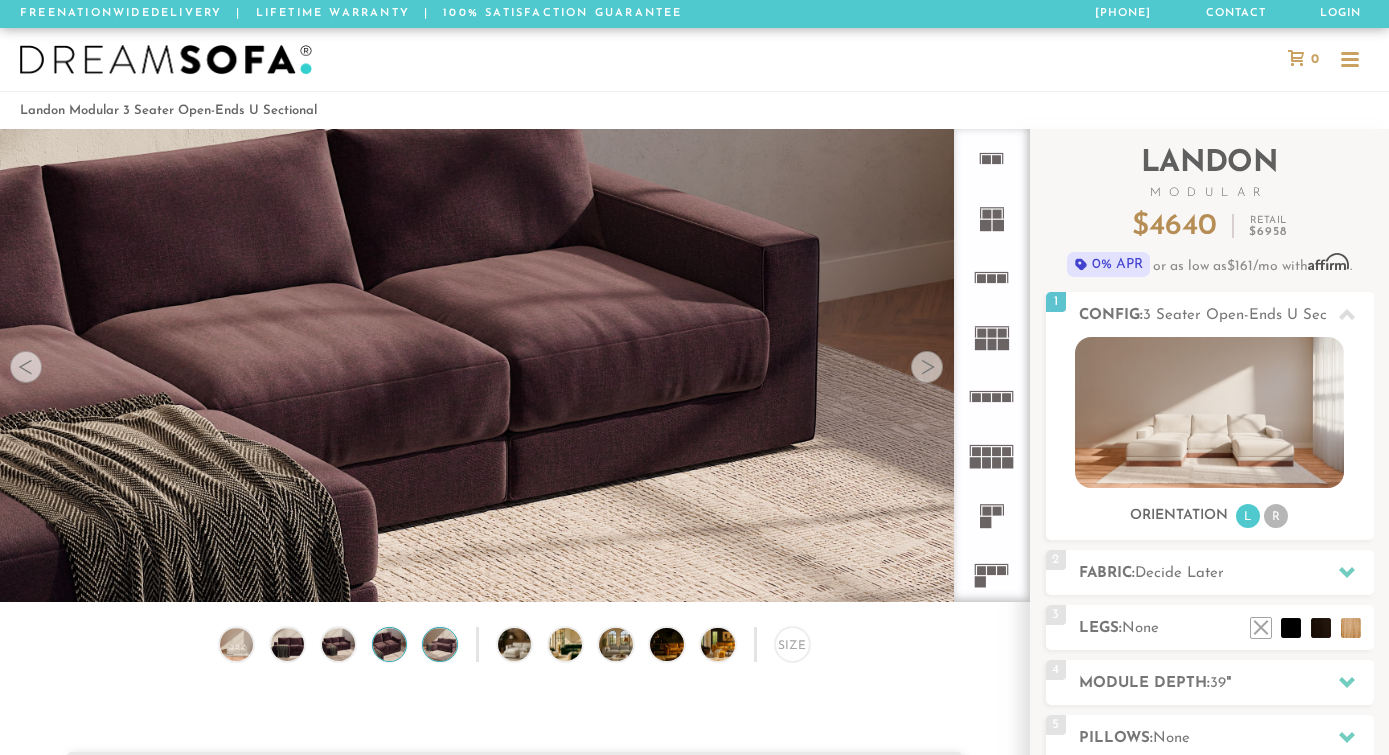 click at bounding box center (440, 644) 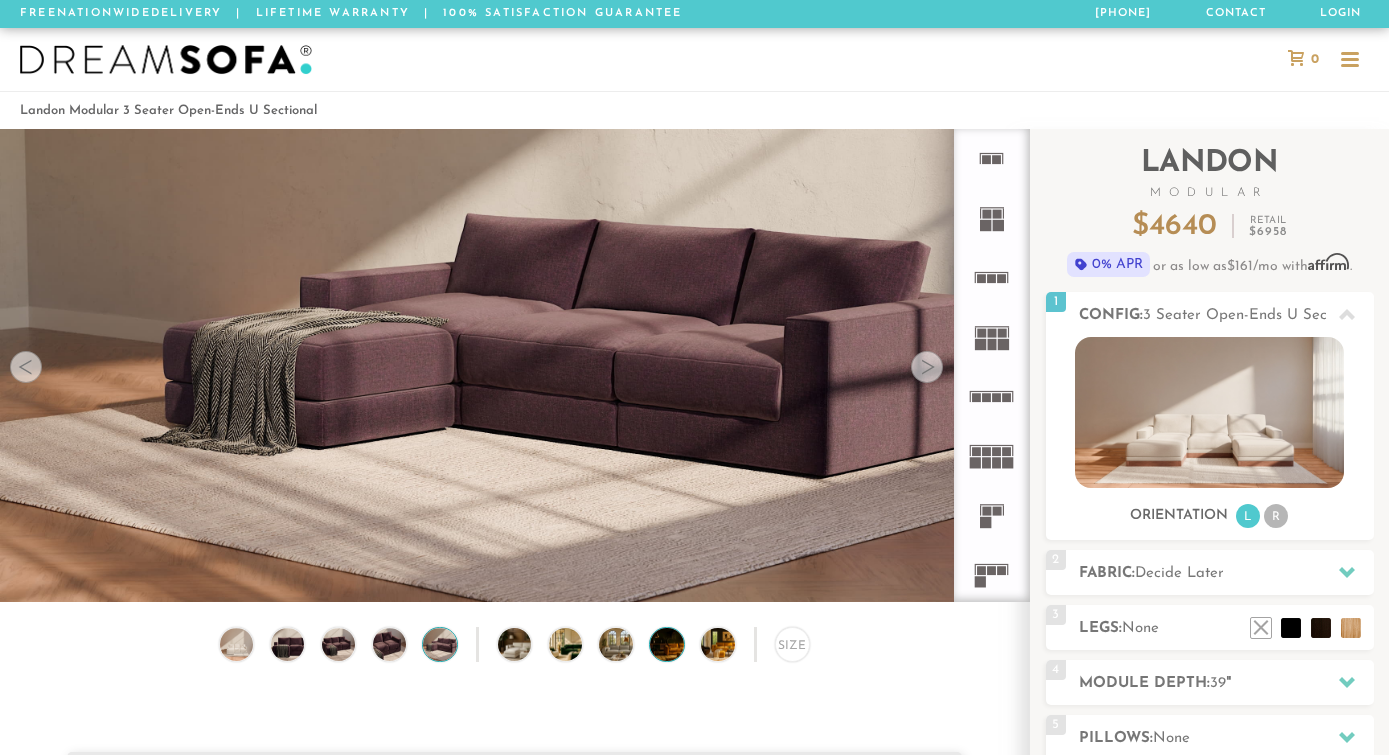 click at bounding box center (679, 644) 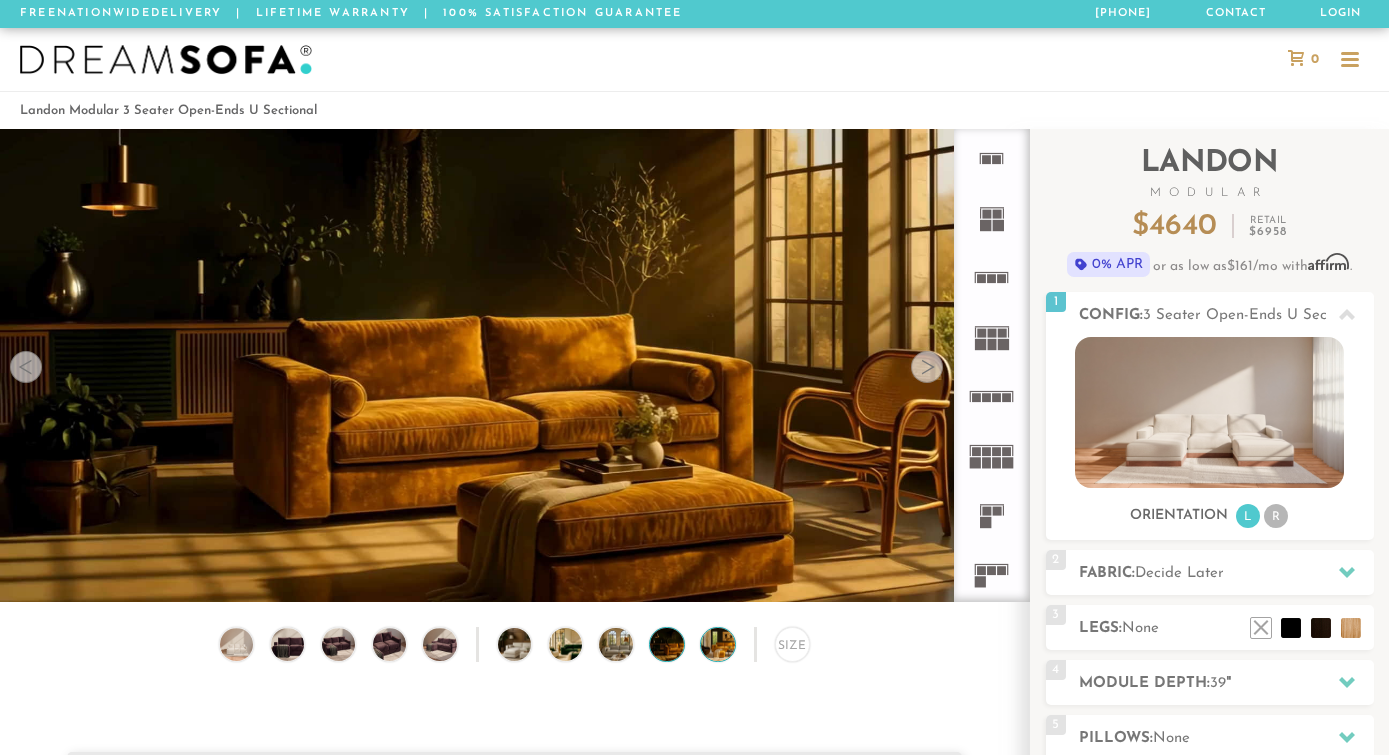 click at bounding box center (730, 644) 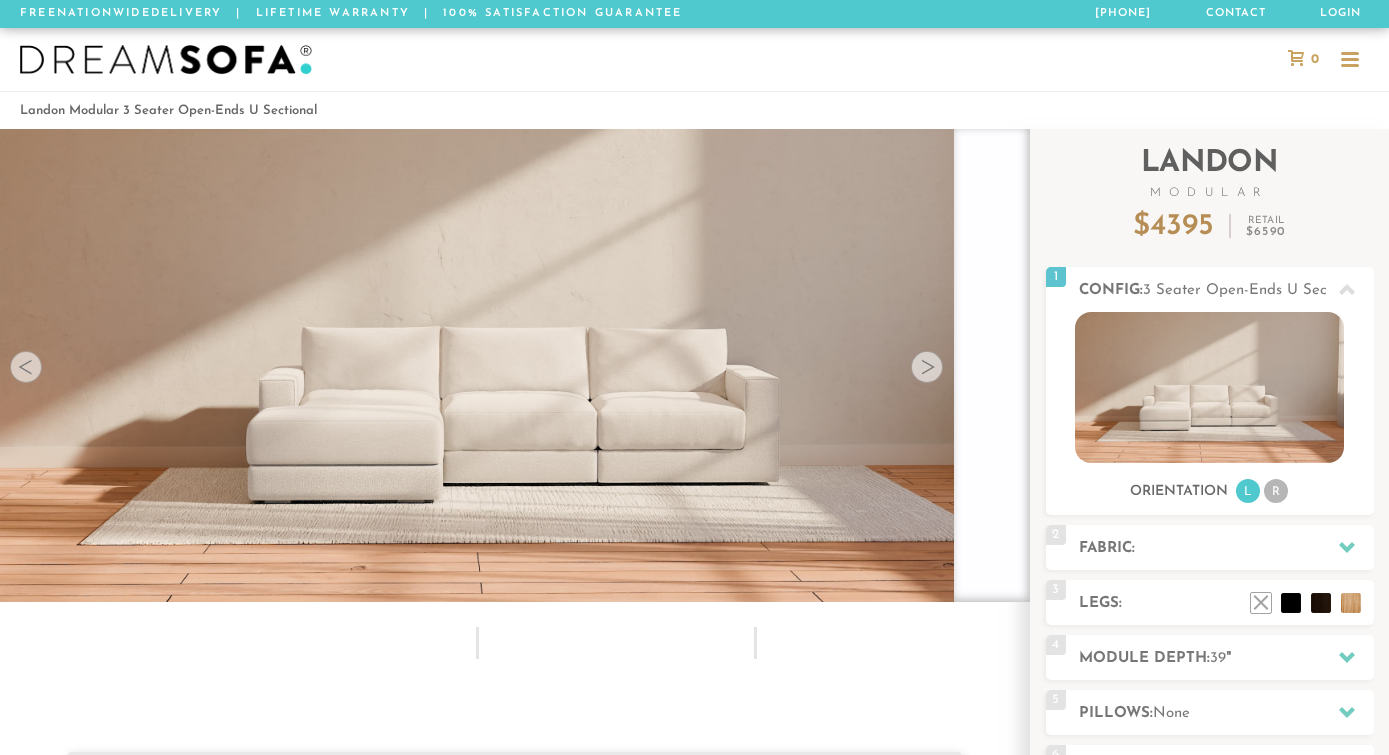 scroll, scrollTop: 0, scrollLeft: 0, axis: both 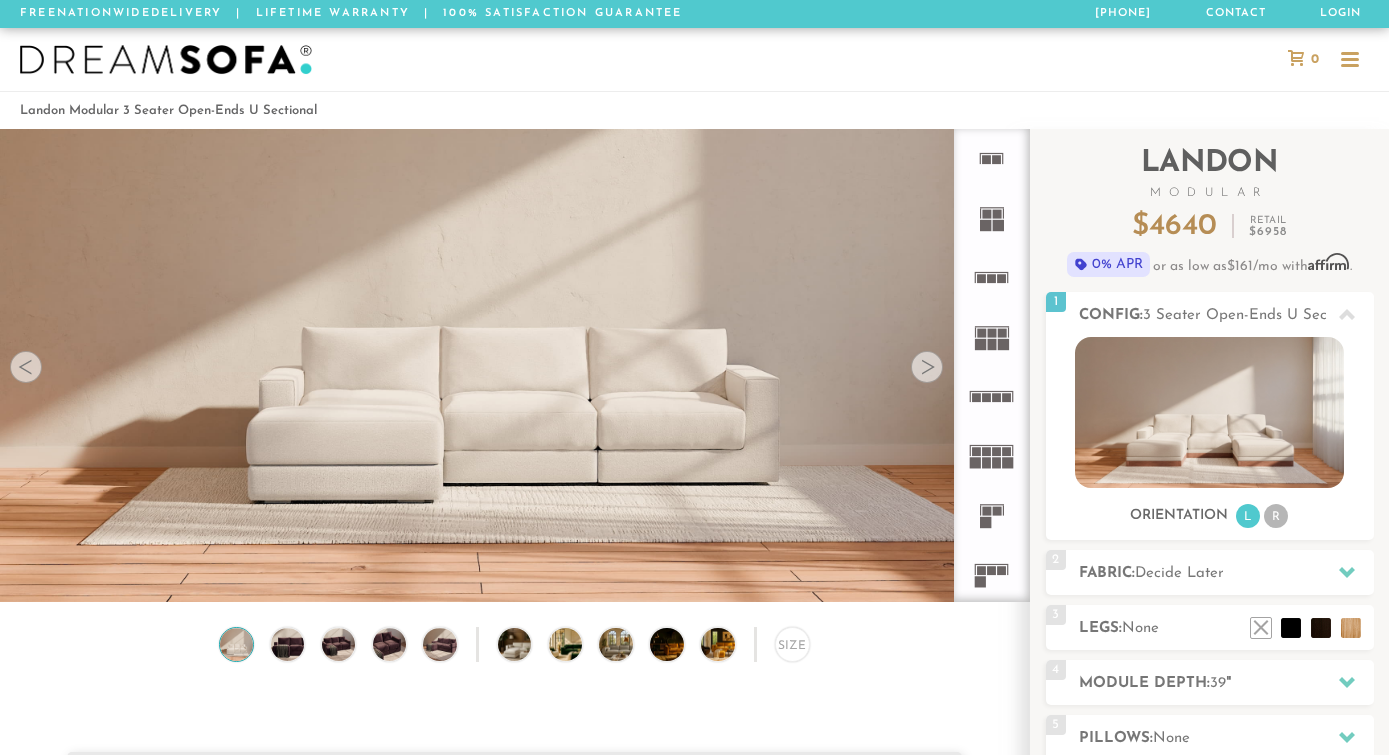 click at bounding box center [514, 304] 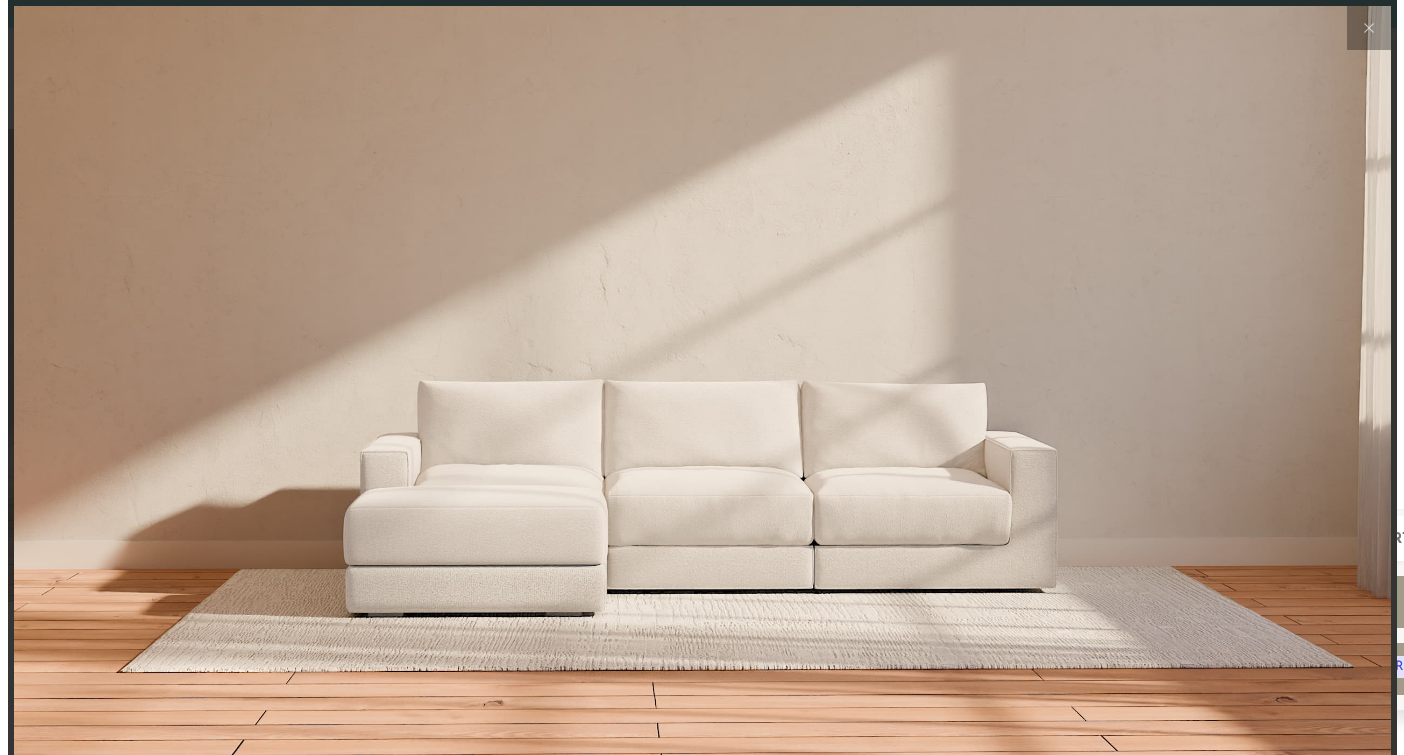 scroll, scrollTop: 16, scrollLeft: 16, axis: both 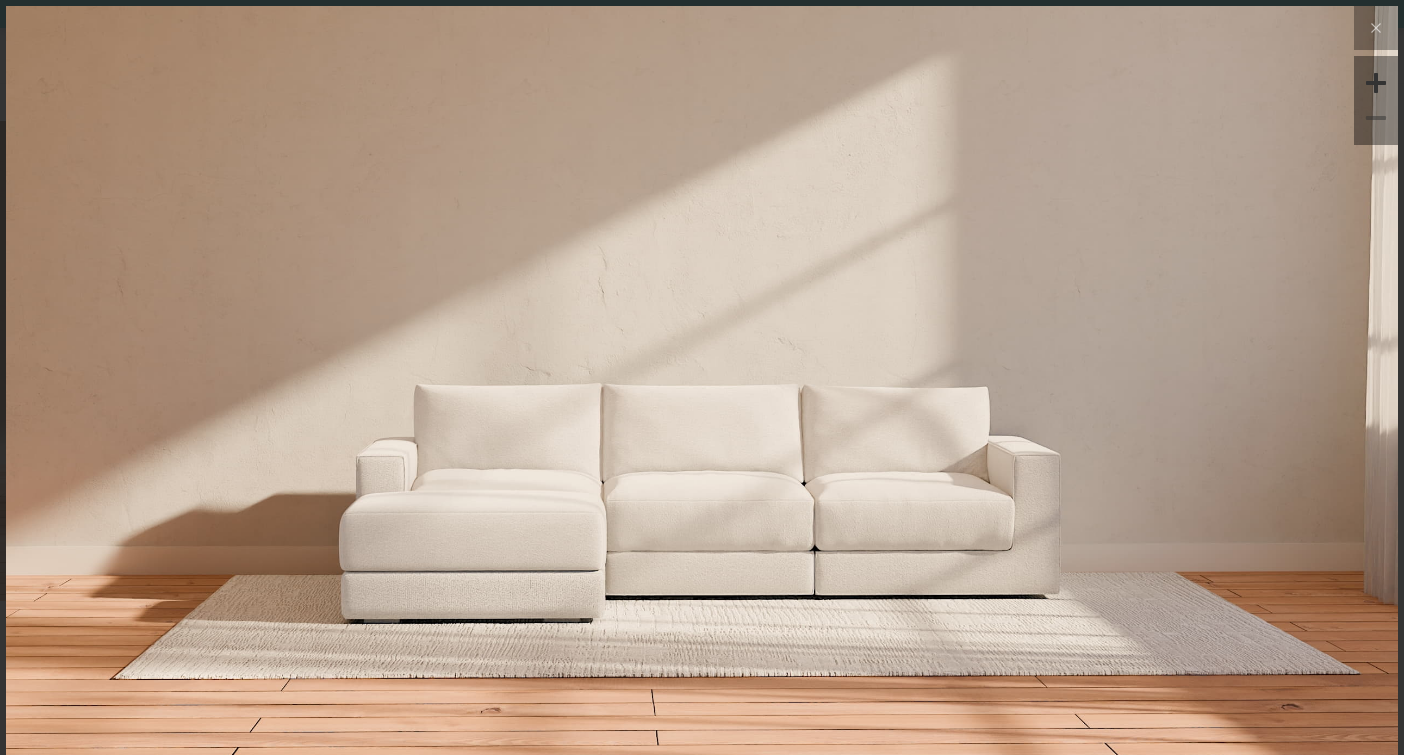 click at bounding box center (702, 397) 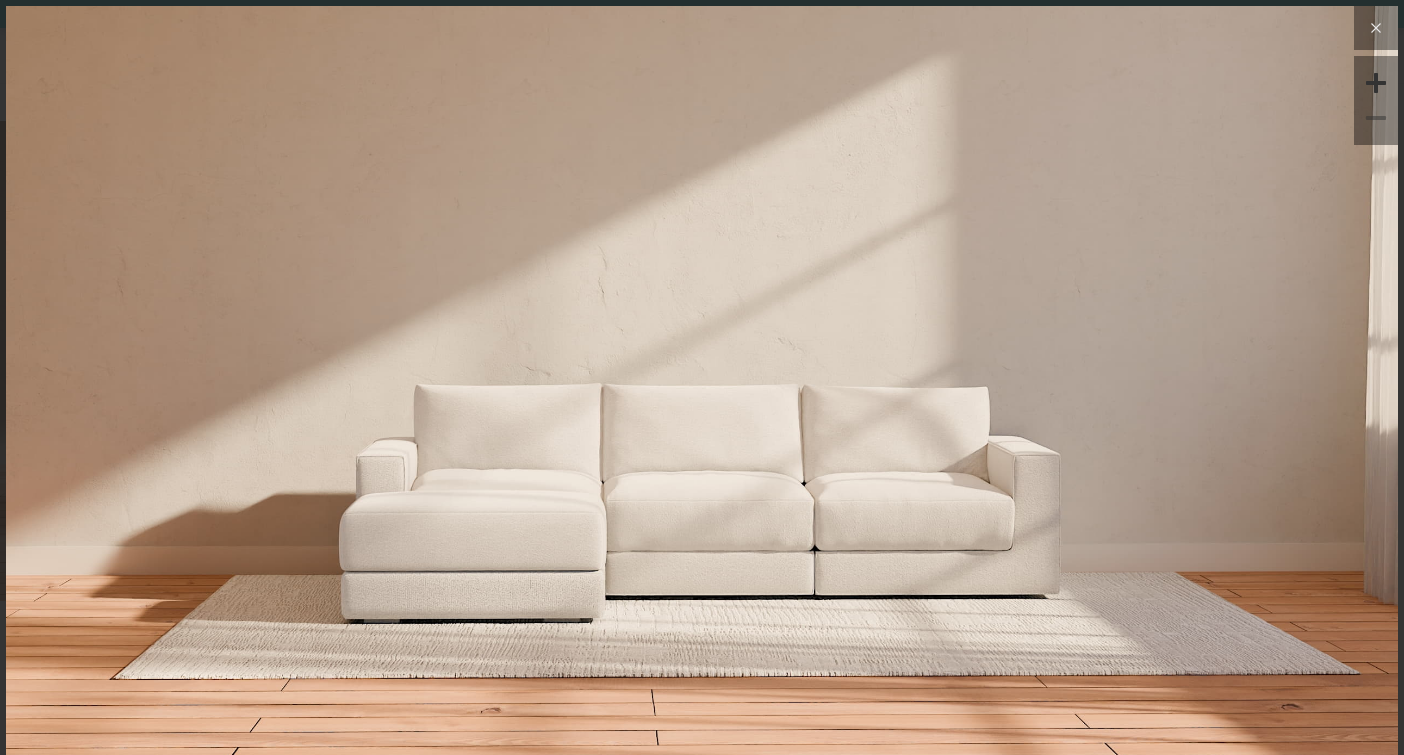click 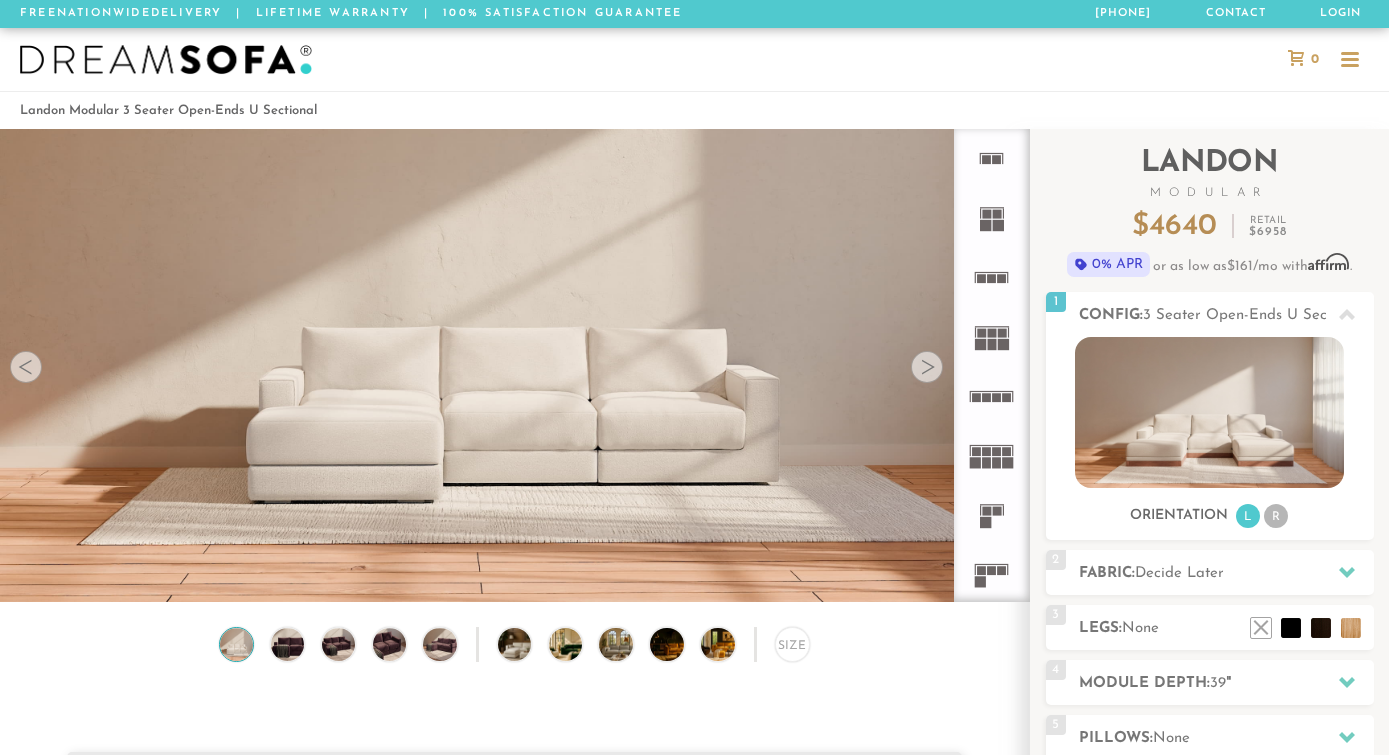 scroll, scrollTop: 21815, scrollLeft: 1374, axis: both 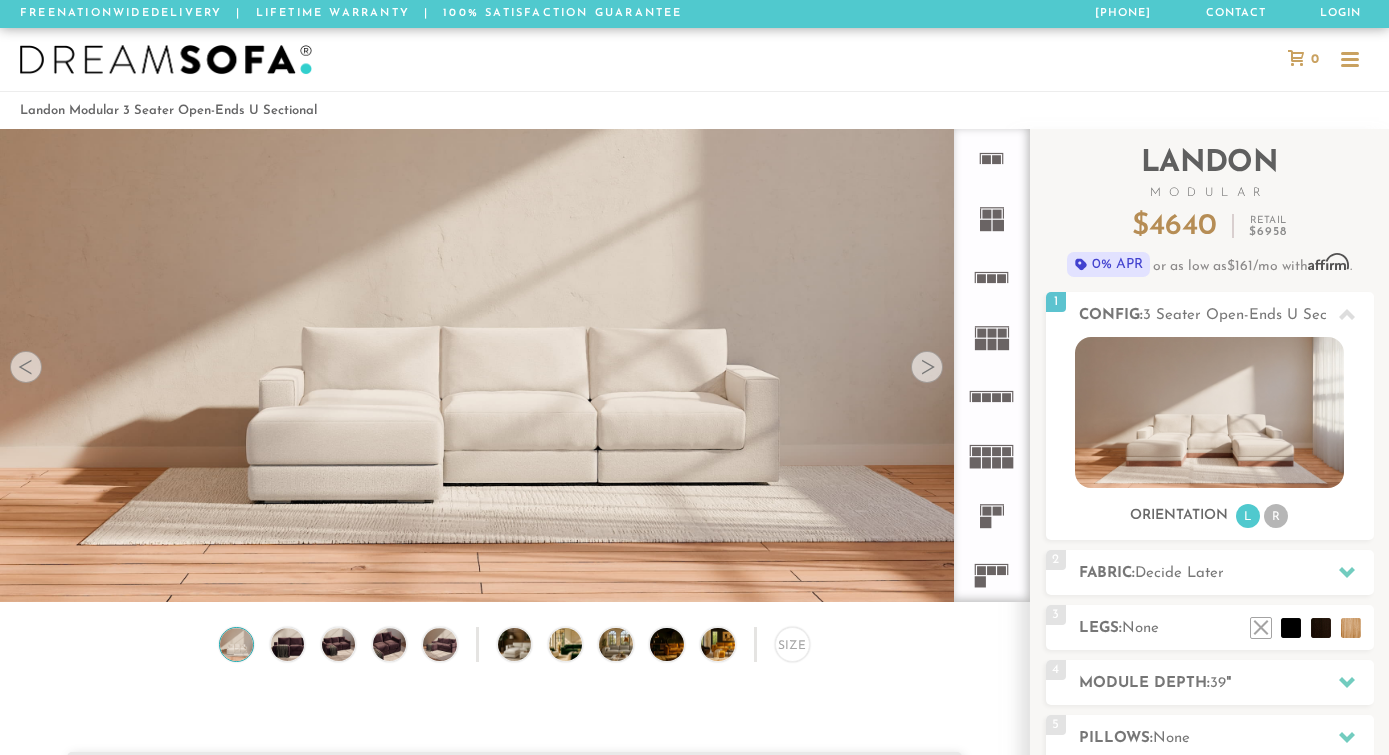 click at bounding box center [927, 367] 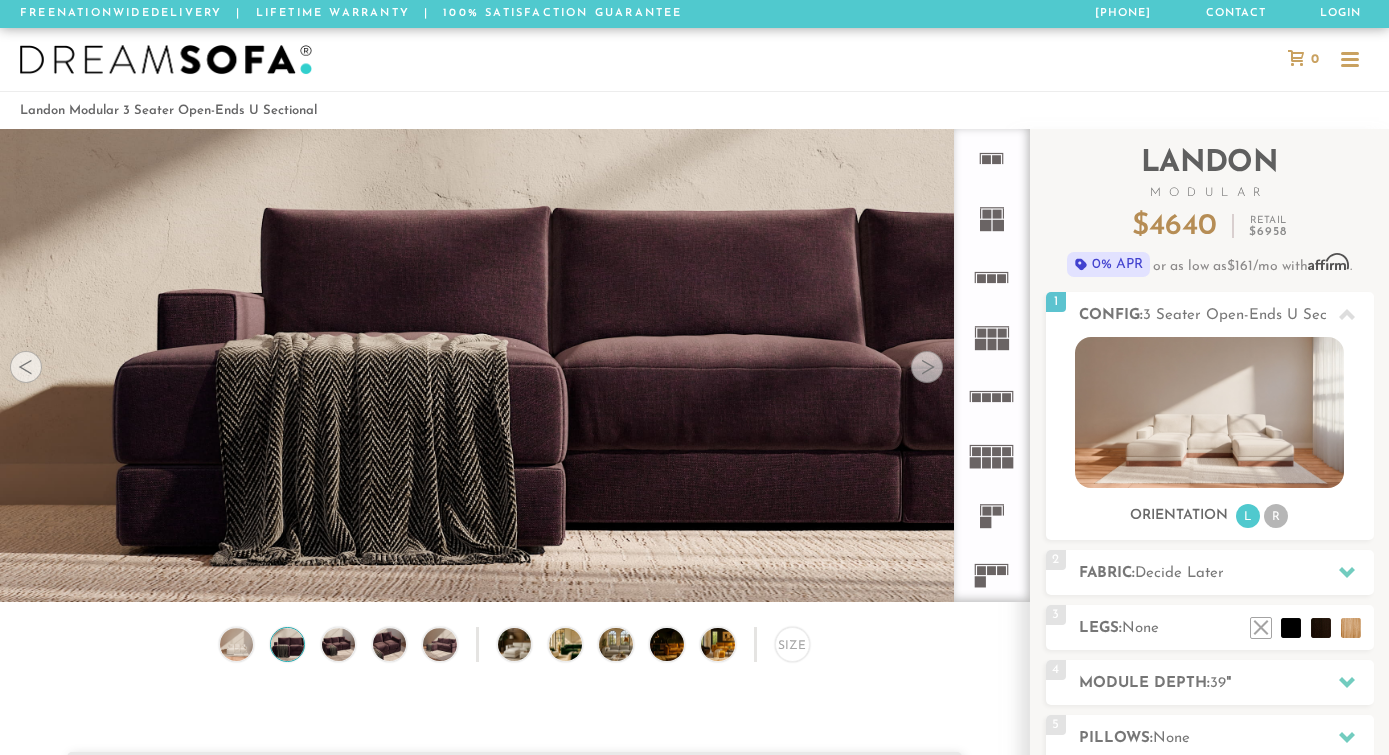 click at bounding box center [927, 367] 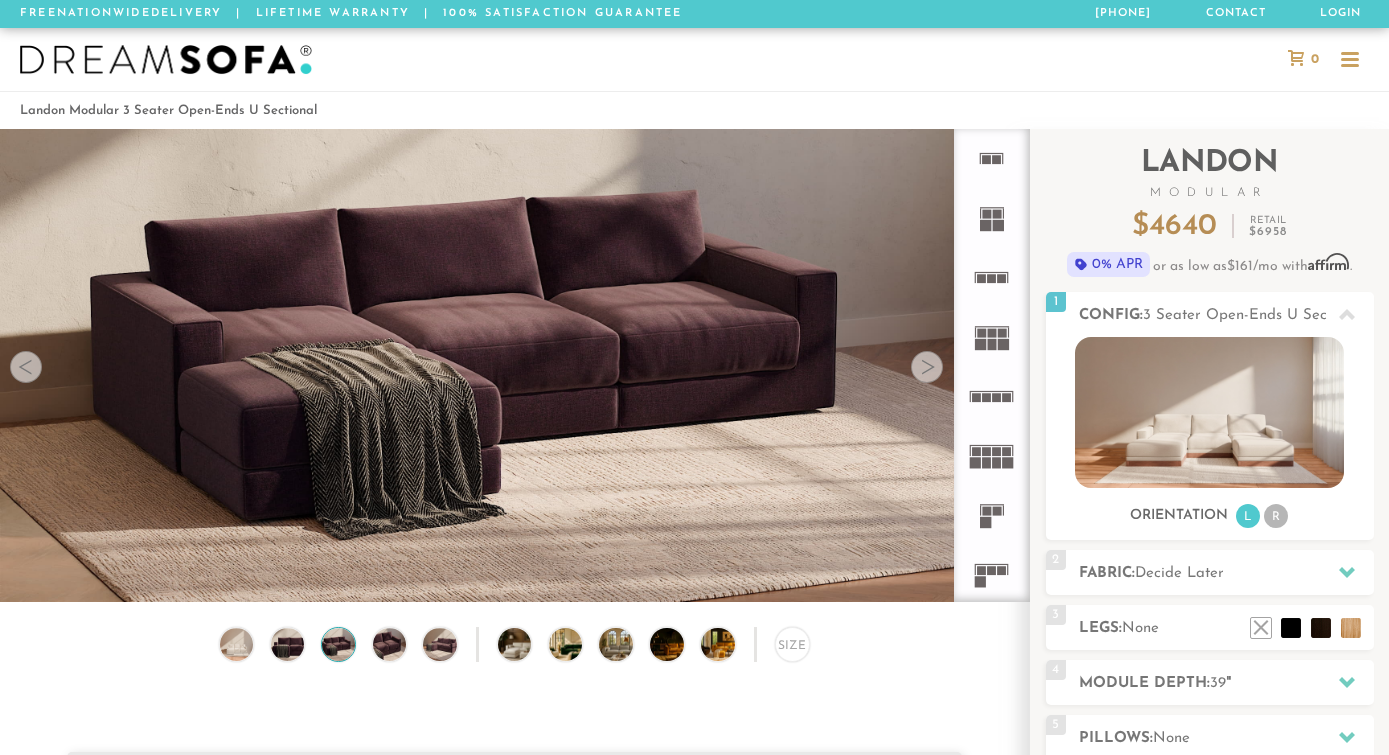 click at bounding box center [927, 367] 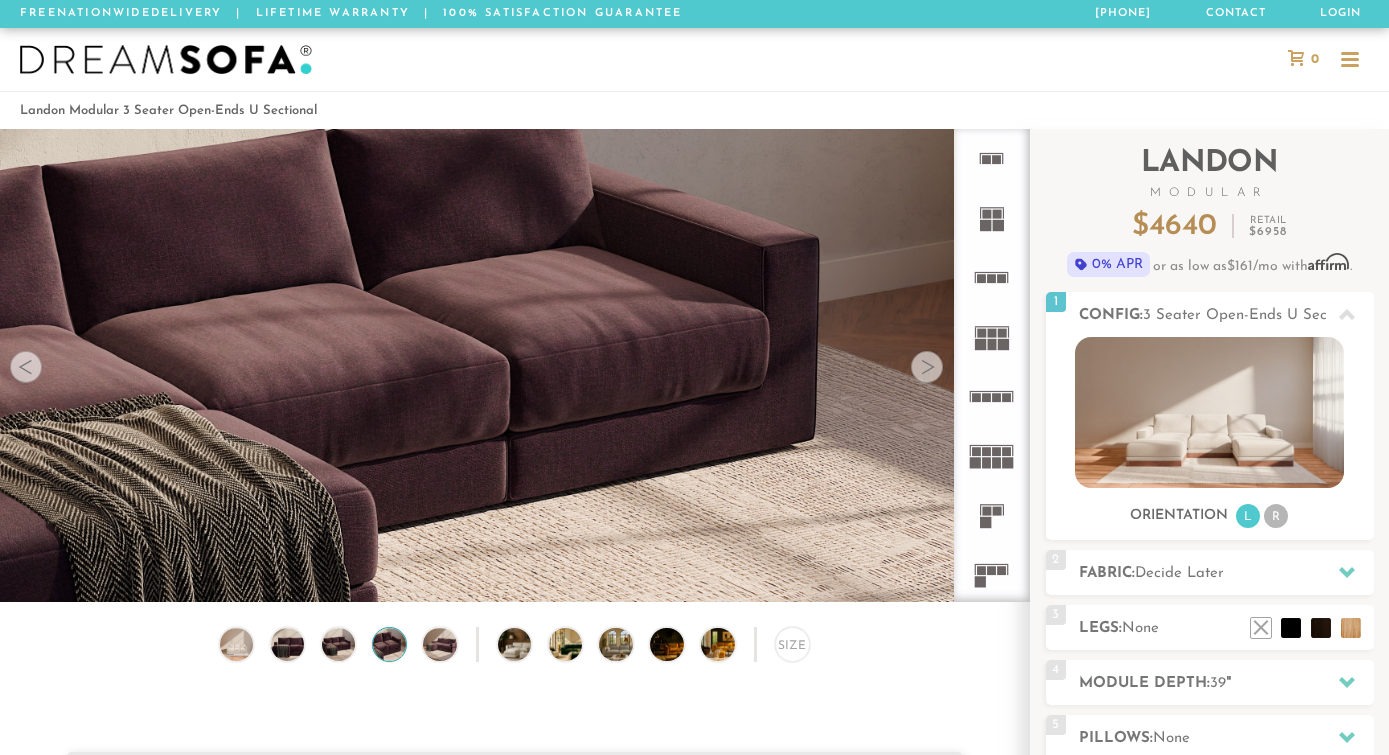 click at bounding box center (927, 367) 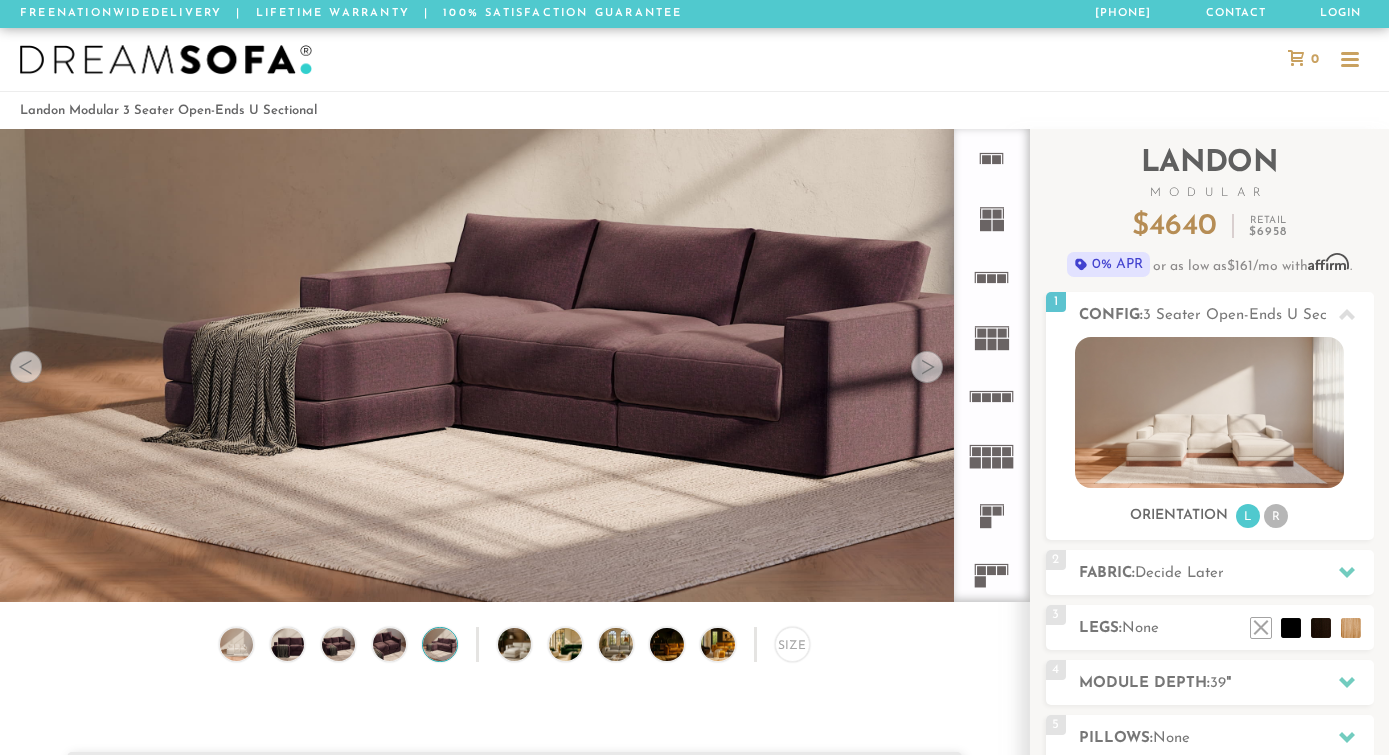 click at bounding box center [927, 367] 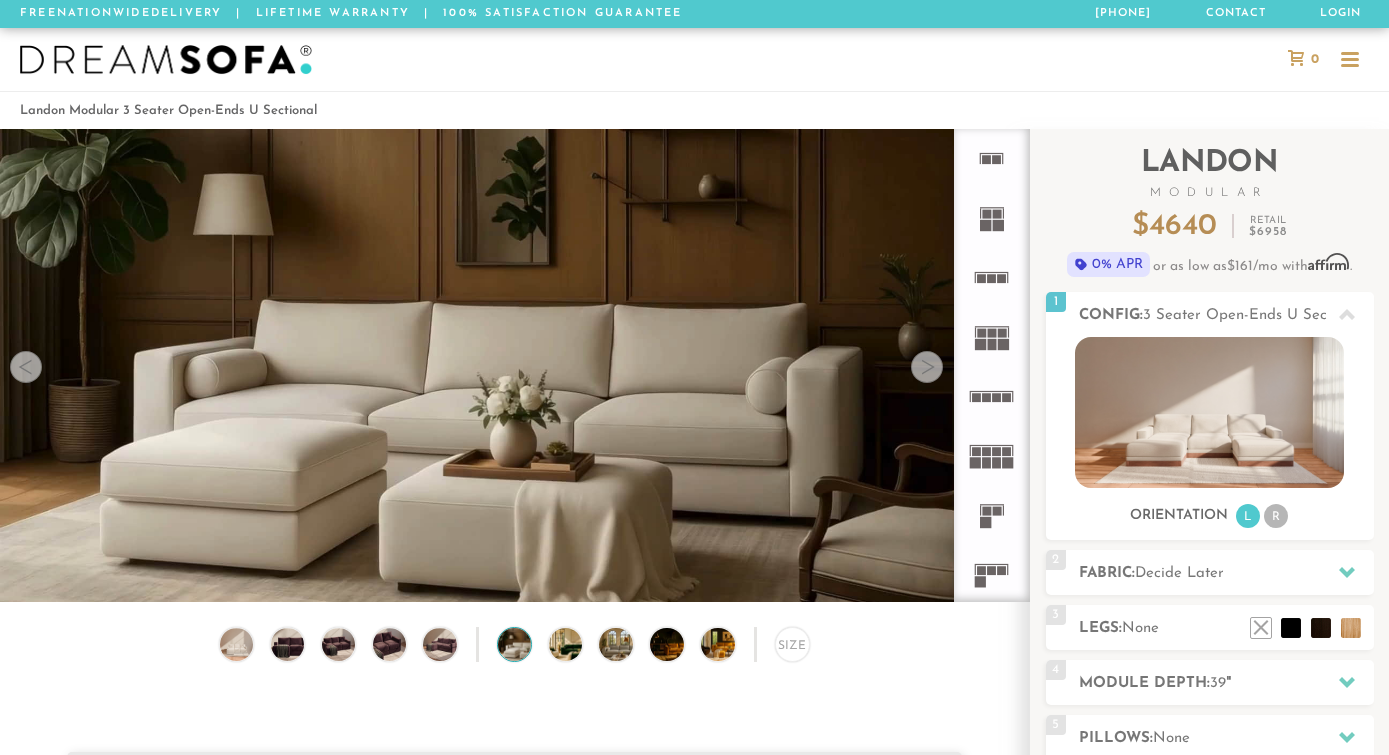 click at bounding box center (927, 367) 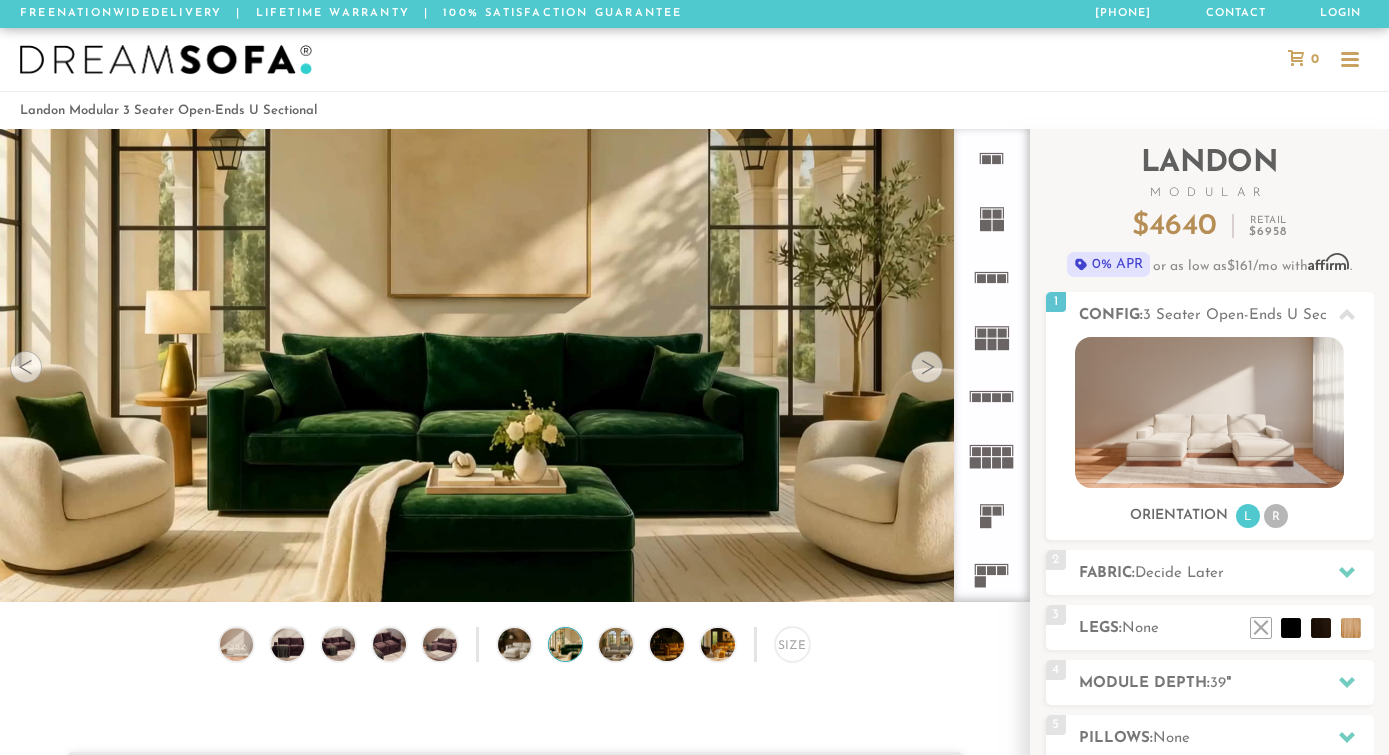 click at bounding box center [927, 367] 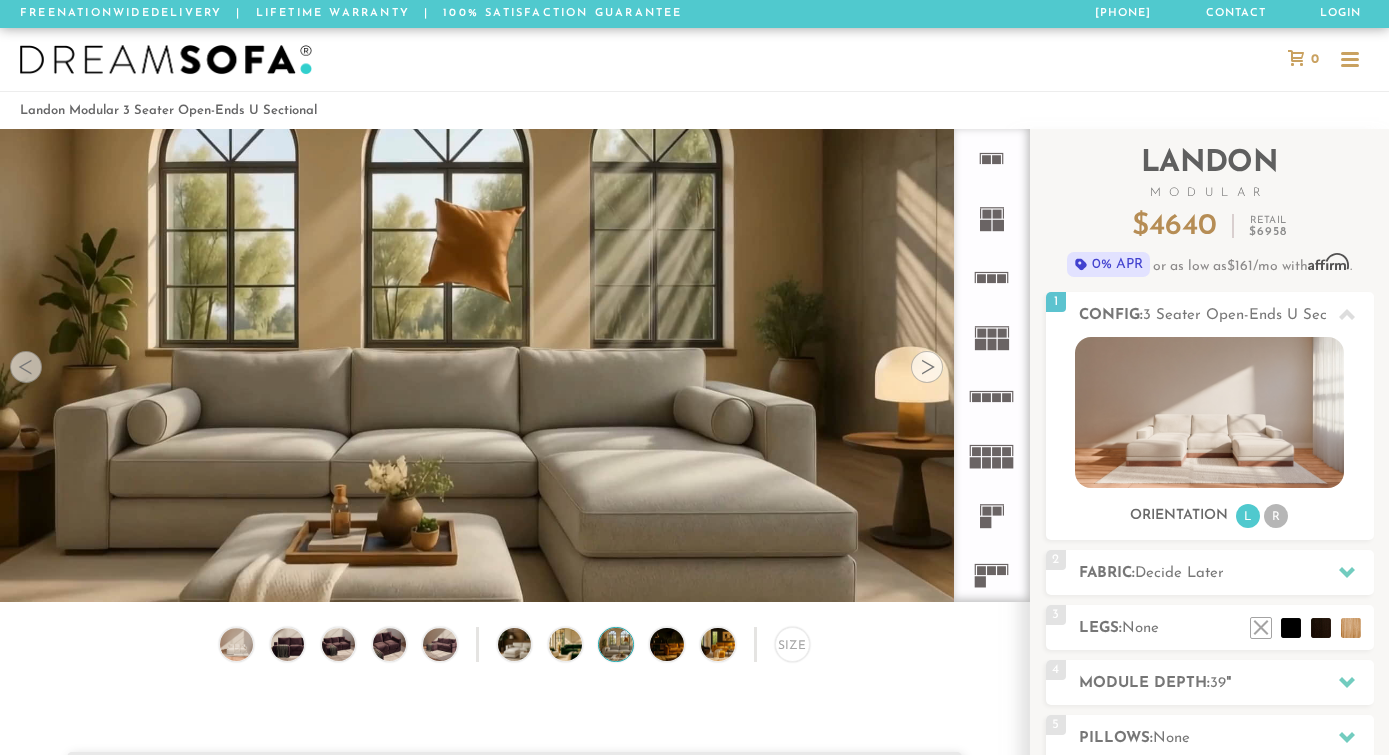 click at bounding box center [927, 367] 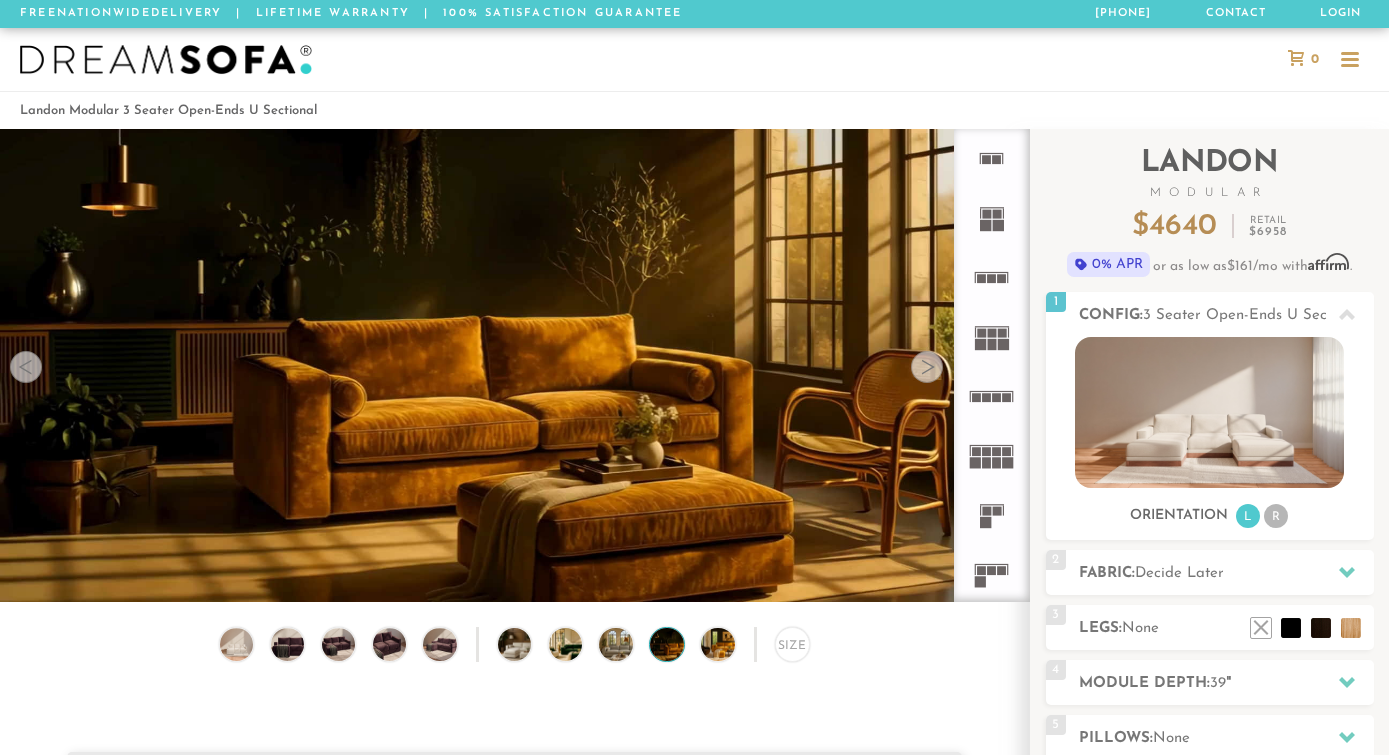 click at bounding box center (927, 367) 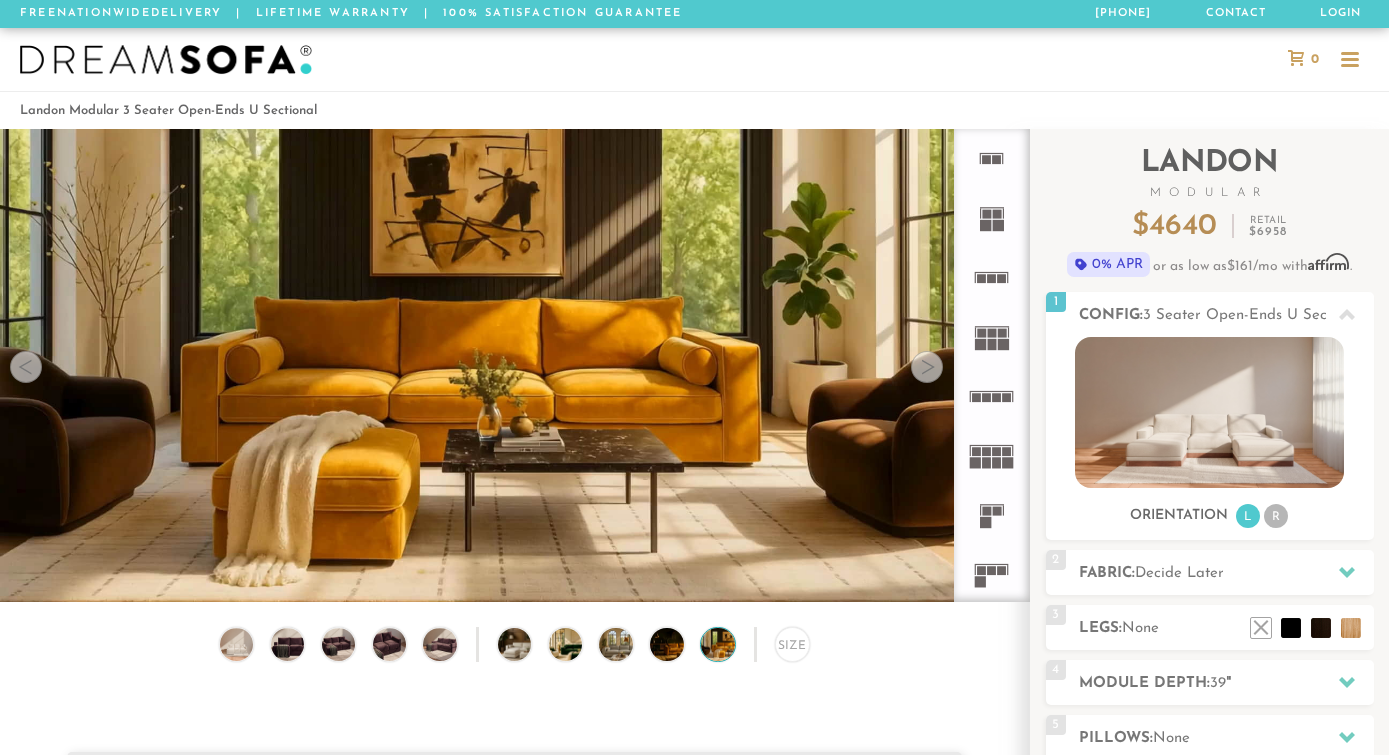 click at bounding box center (927, 367) 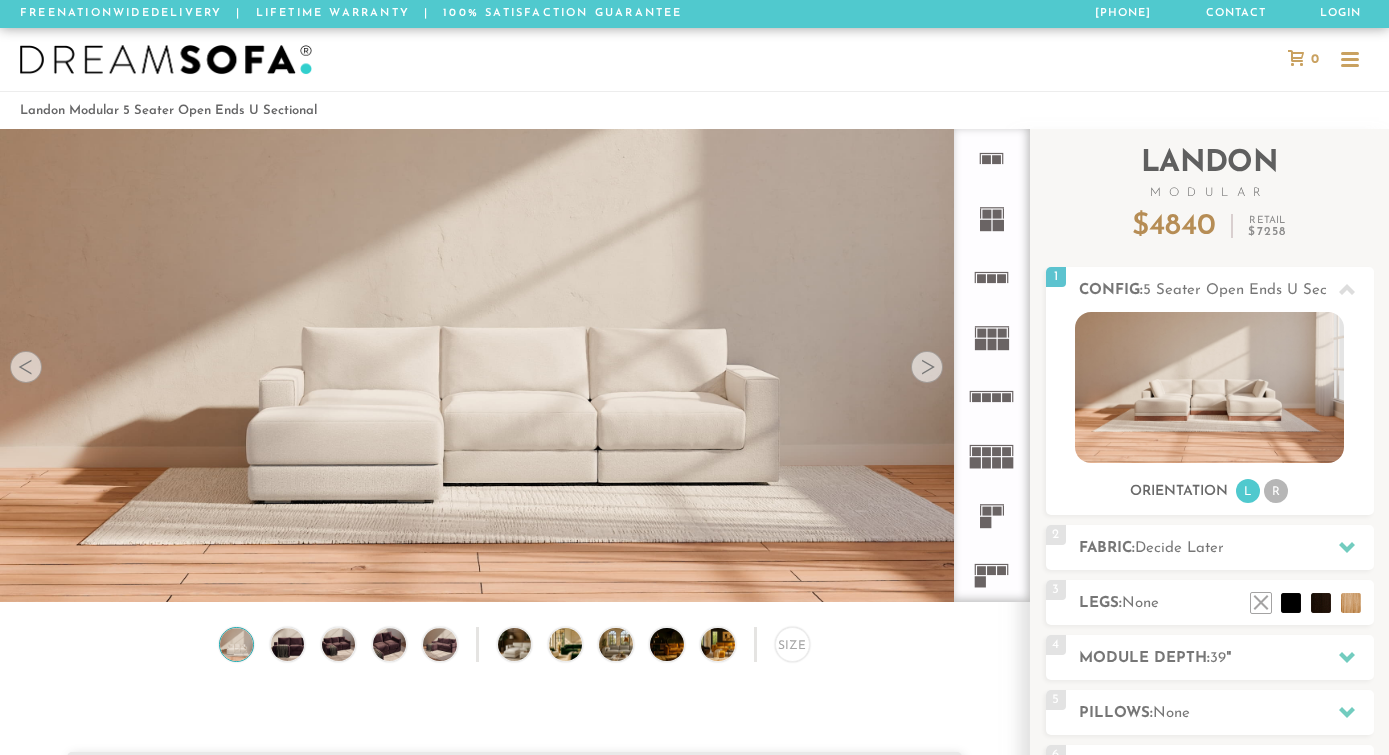 scroll, scrollTop: 0, scrollLeft: 0, axis: both 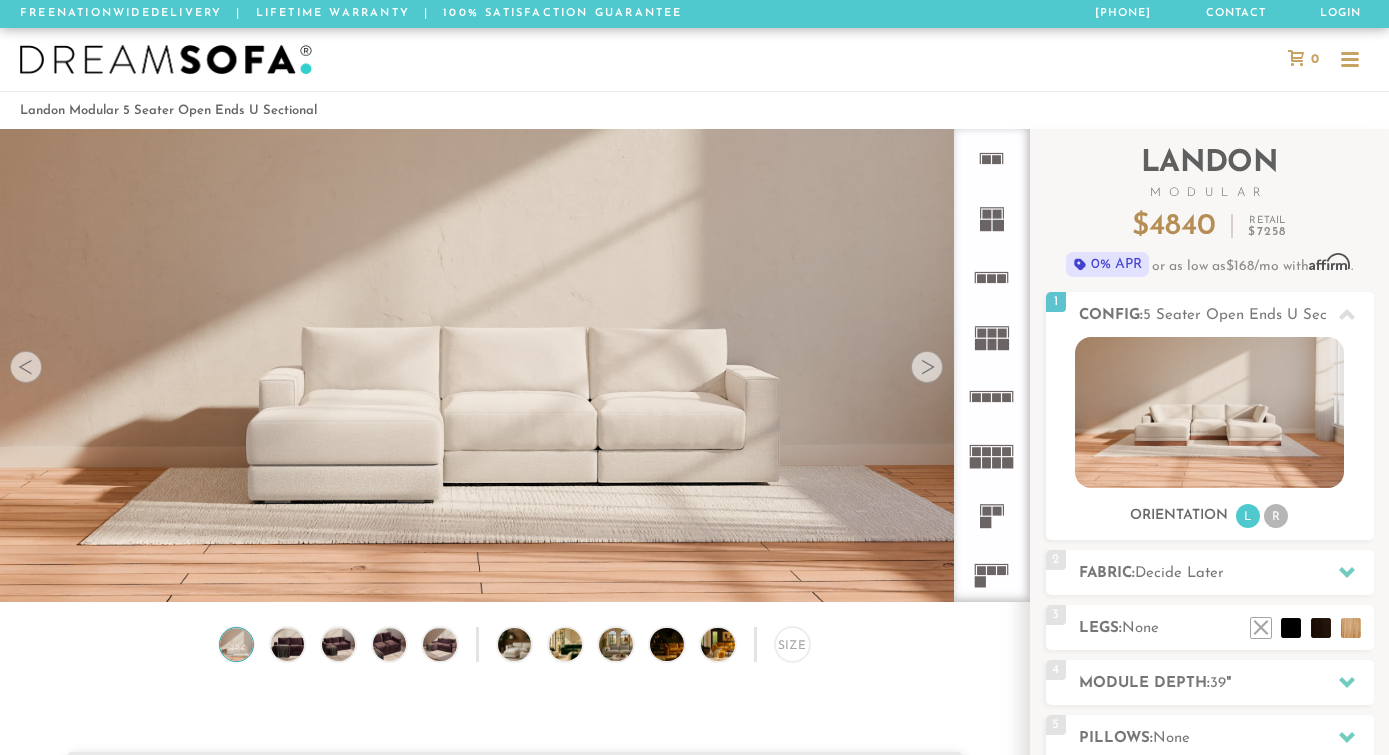 click at bounding box center [927, 367] 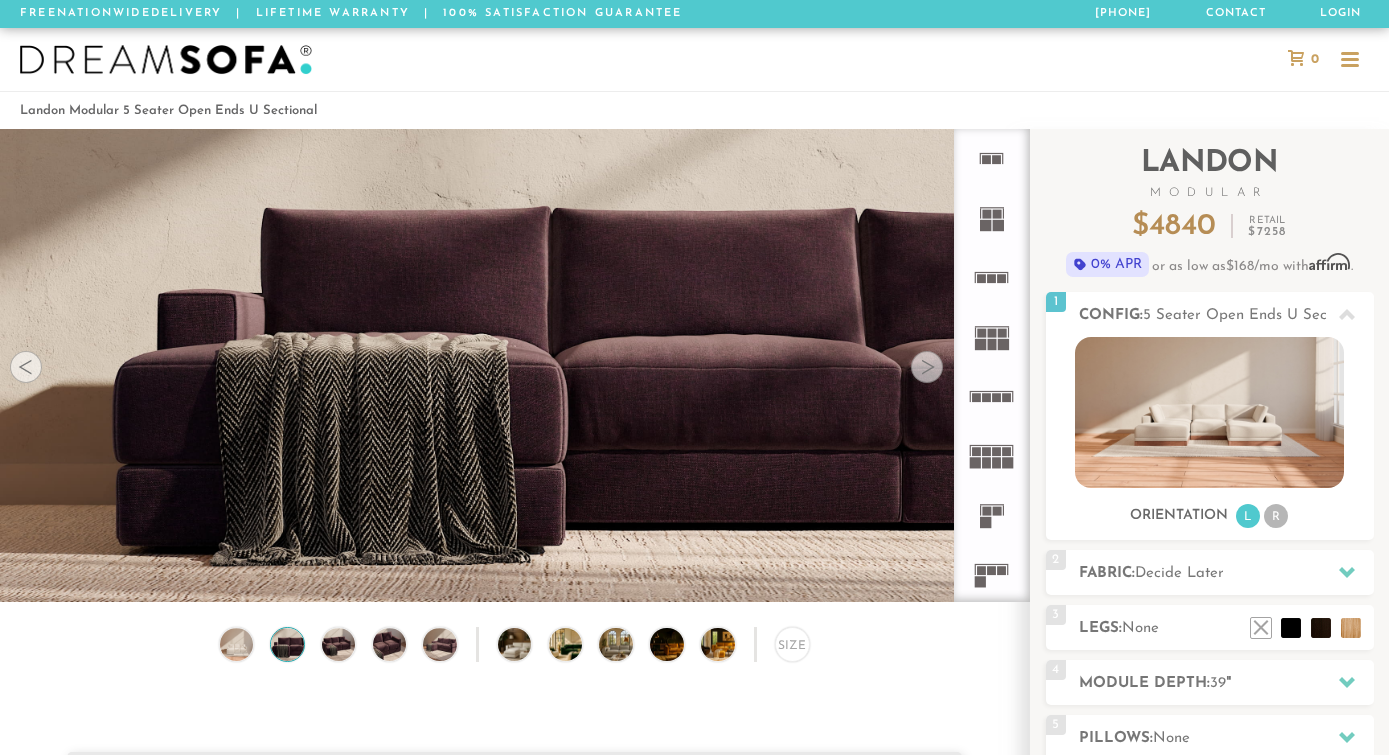click at bounding box center (927, 367) 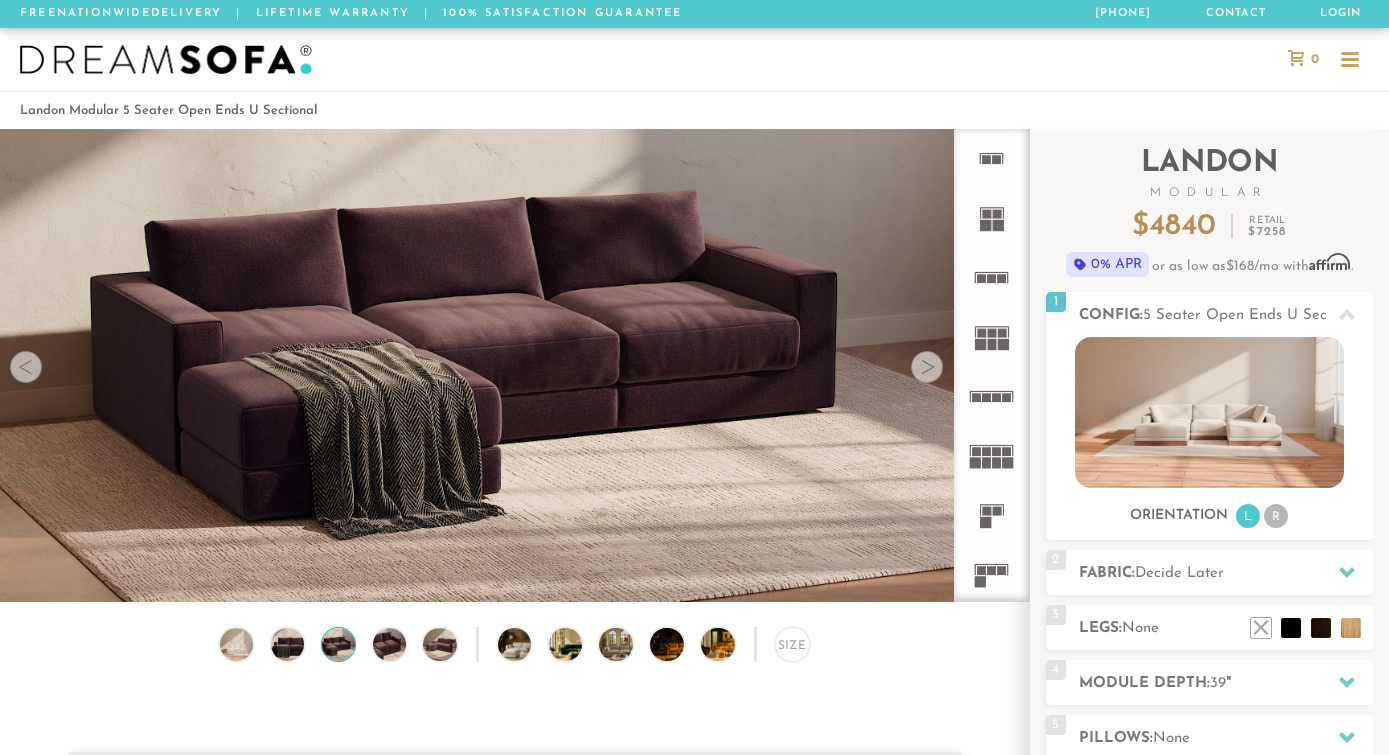 click at bounding box center (927, 367) 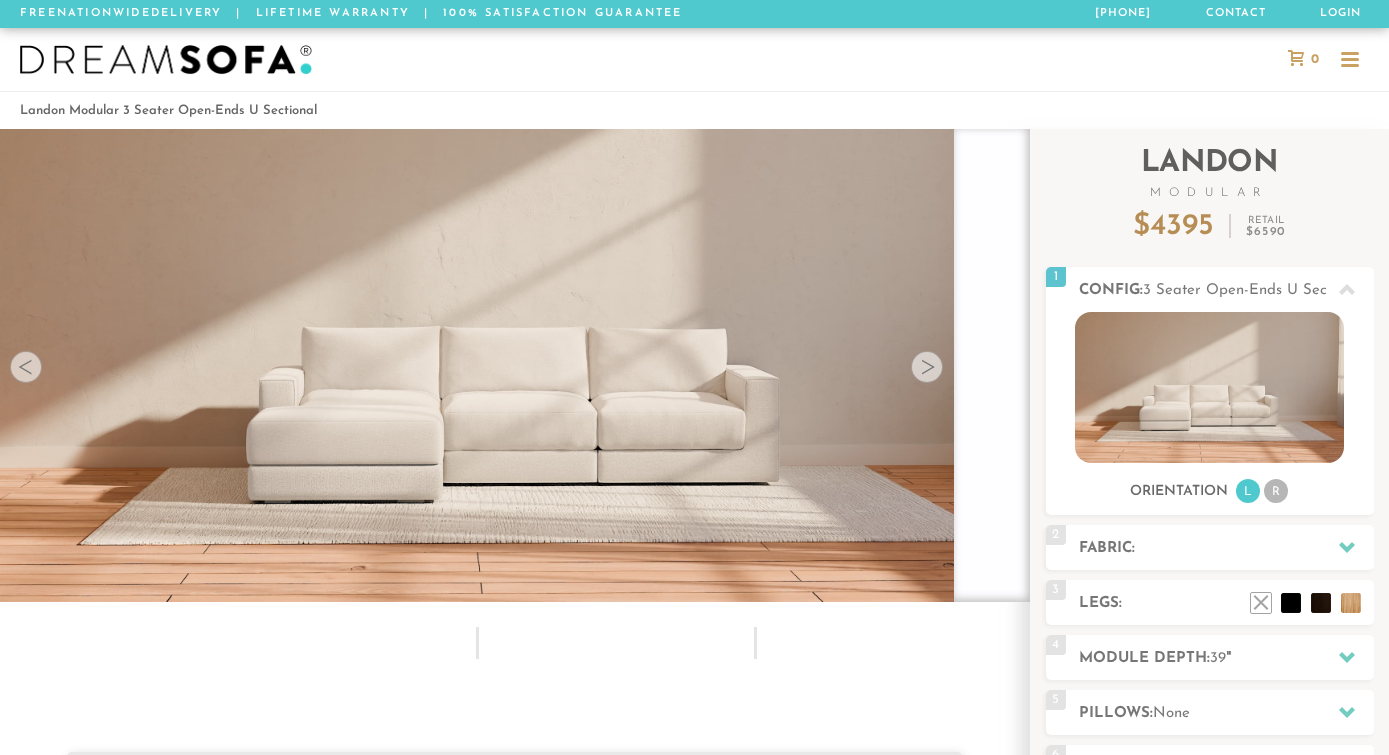 scroll, scrollTop: 0, scrollLeft: 0, axis: both 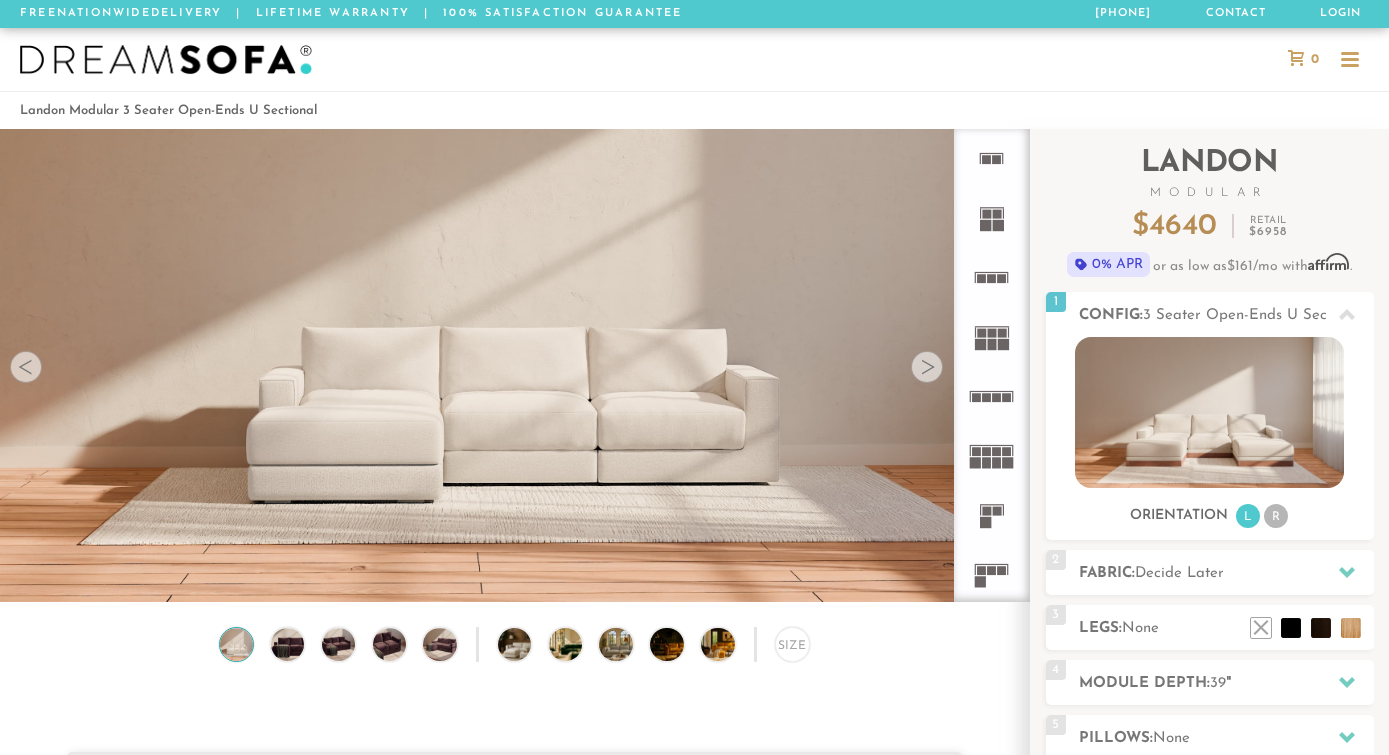 click at bounding box center (26, 367) 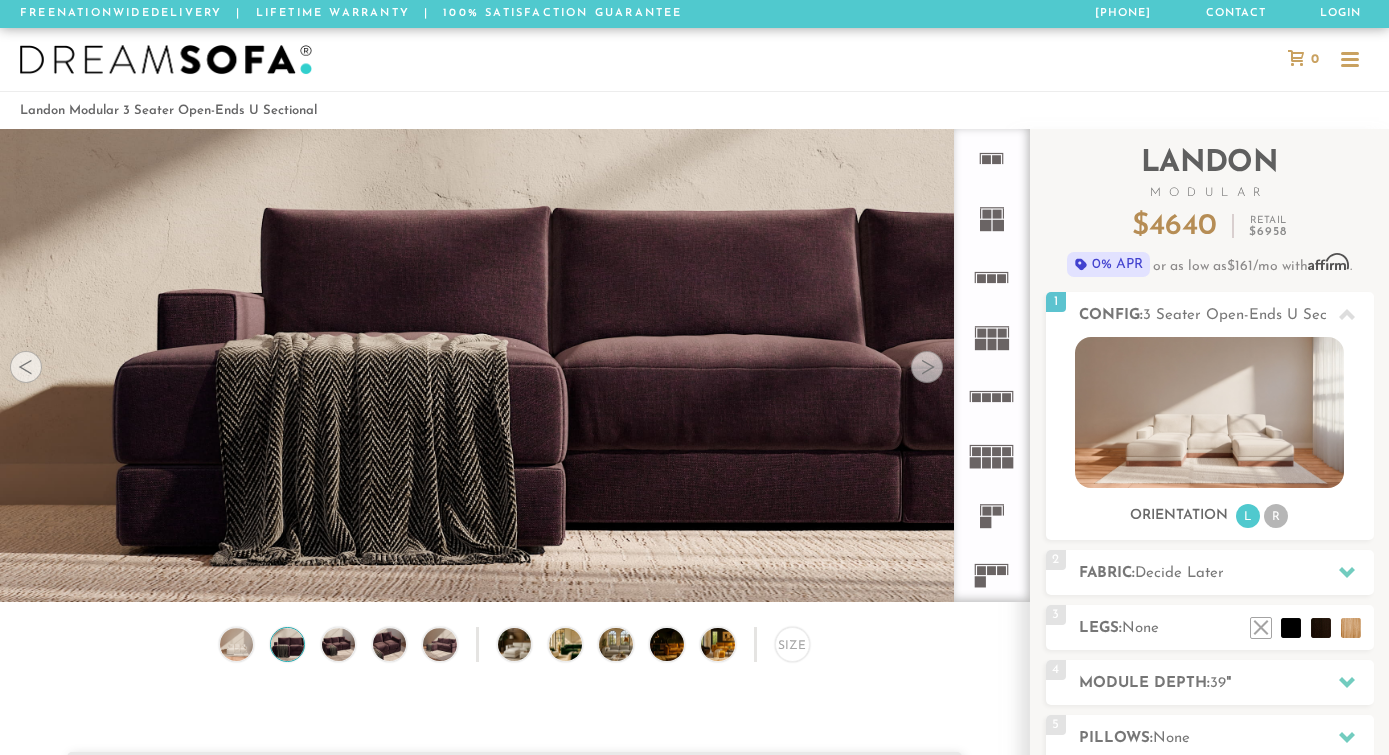 click at bounding box center (927, 367) 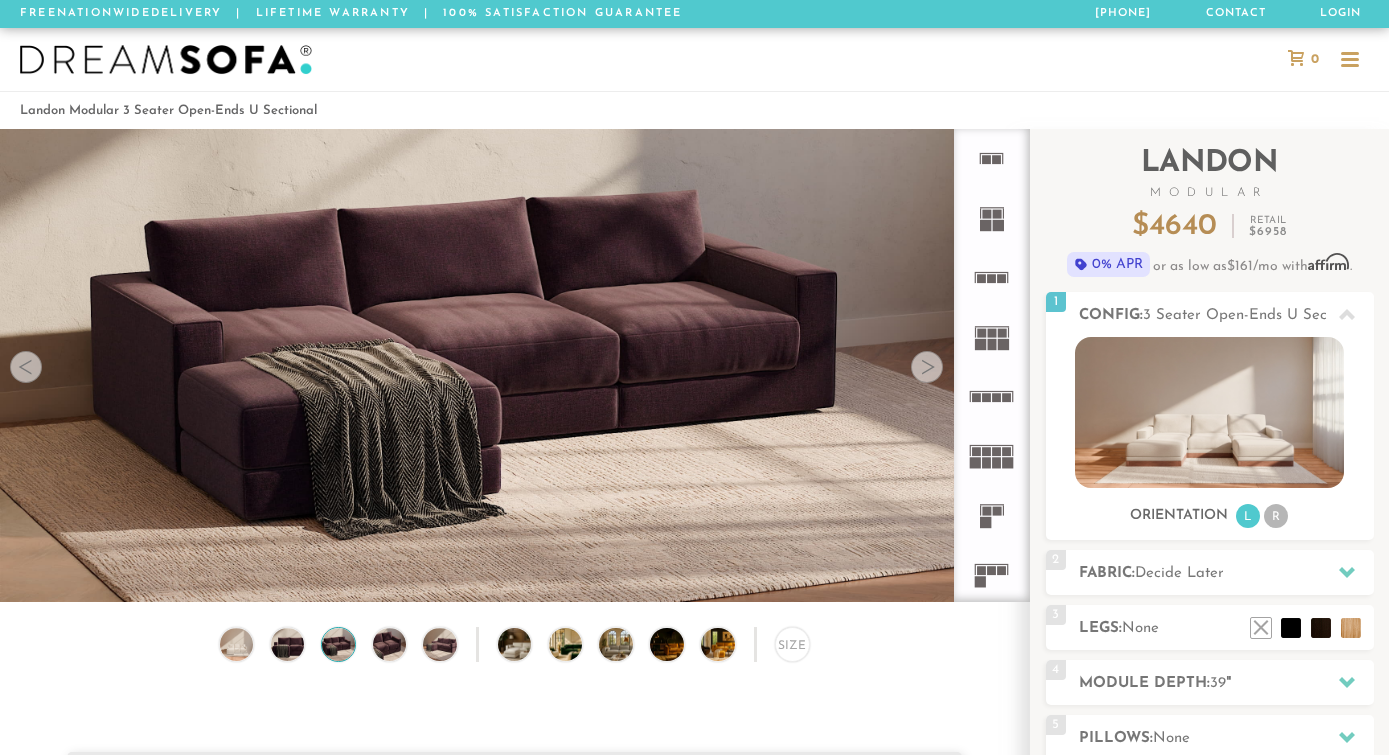click at bounding box center [927, 367] 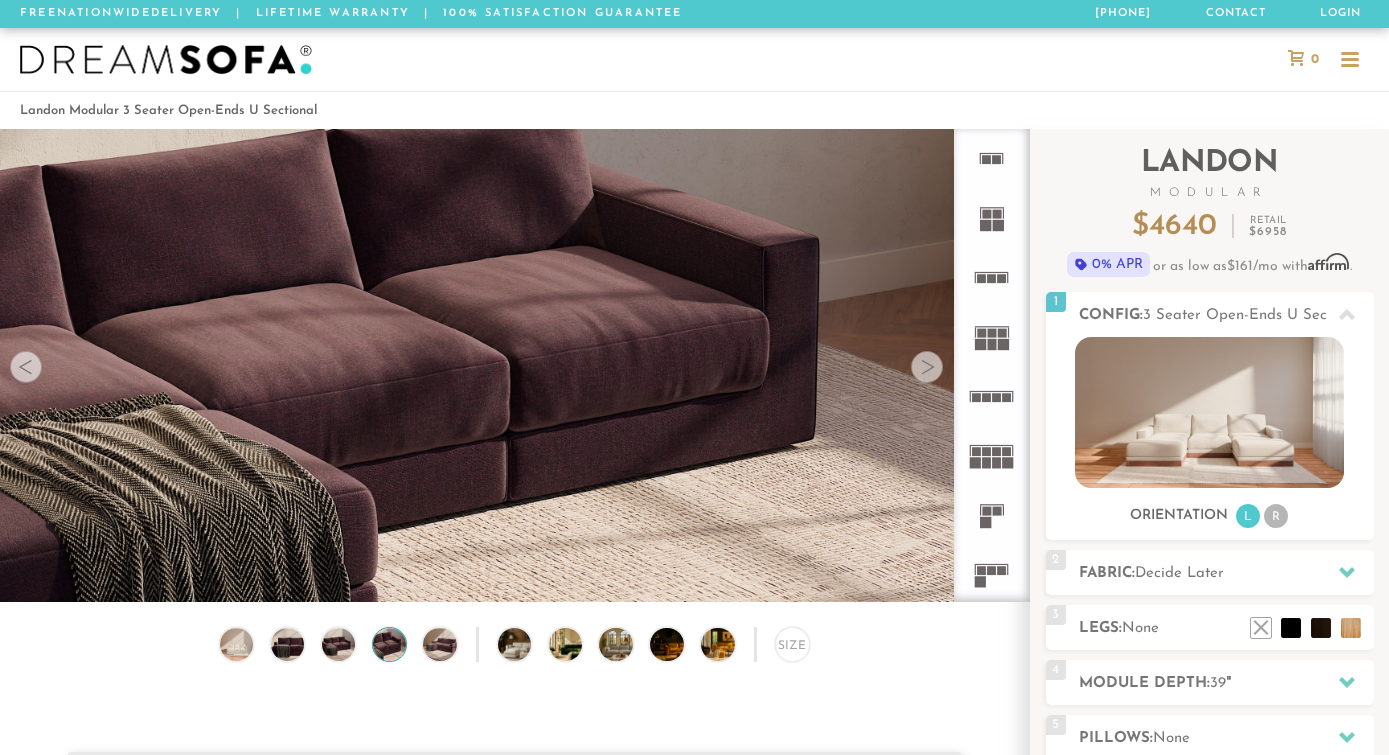 click at bounding box center [927, 367] 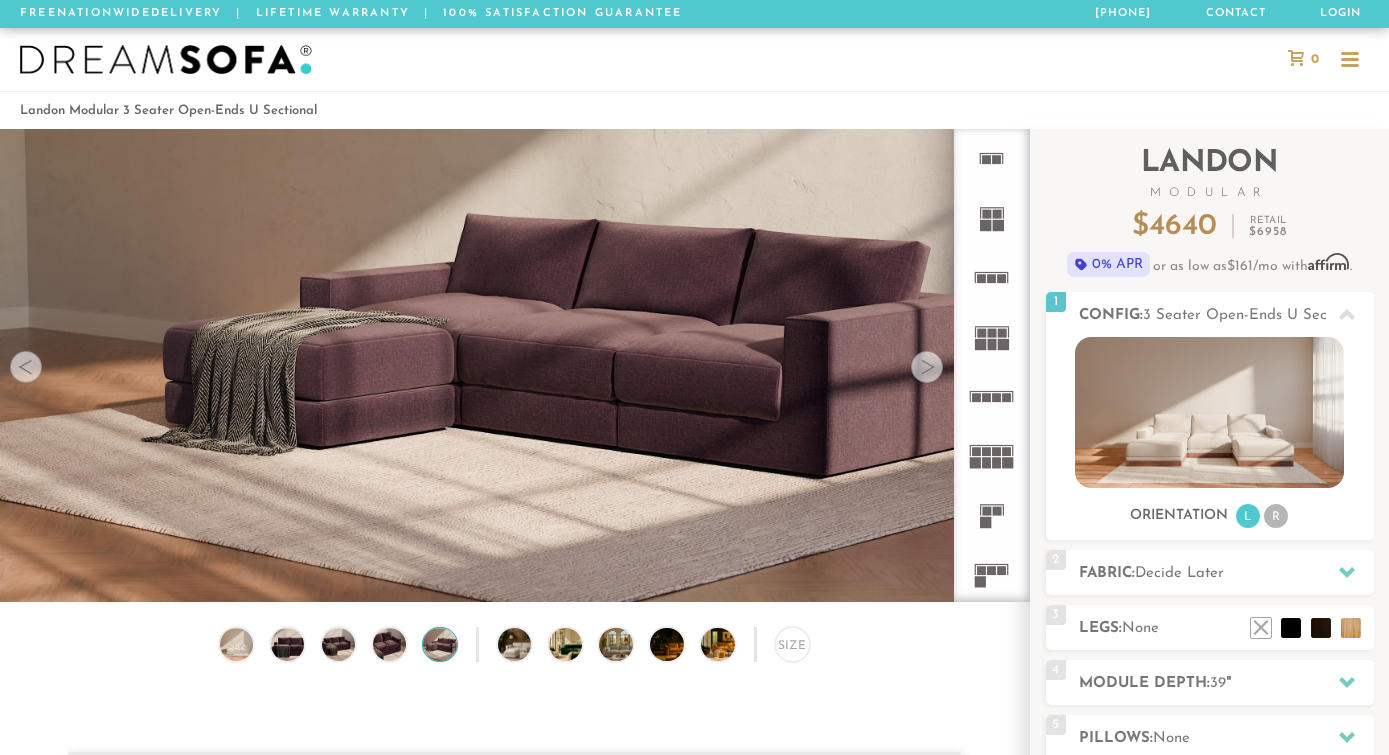 click at bounding box center (927, 367) 